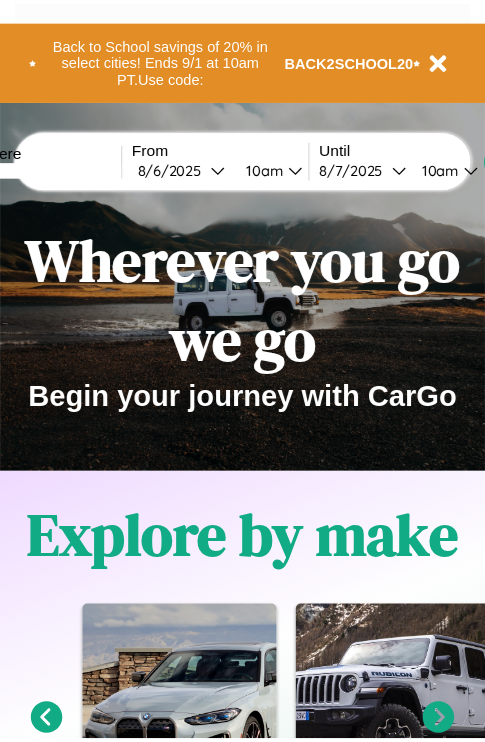 scroll, scrollTop: 0, scrollLeft: 0, axis: both 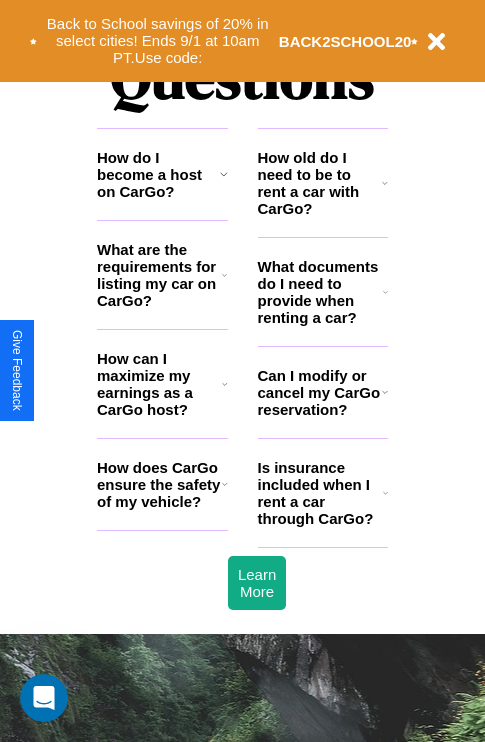 click 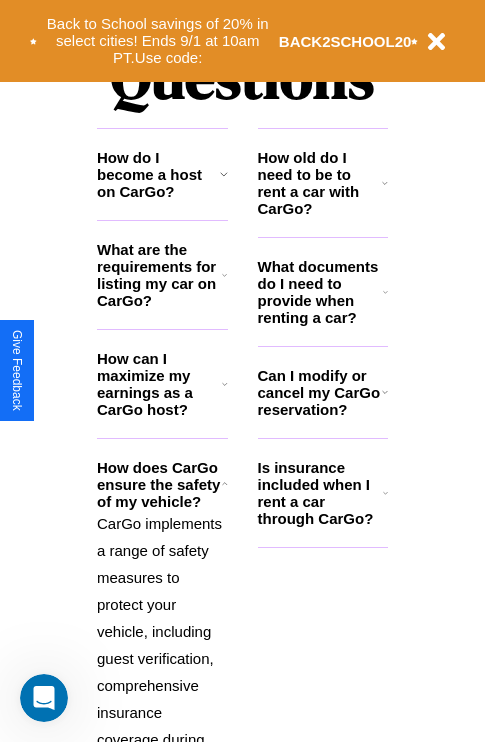 click 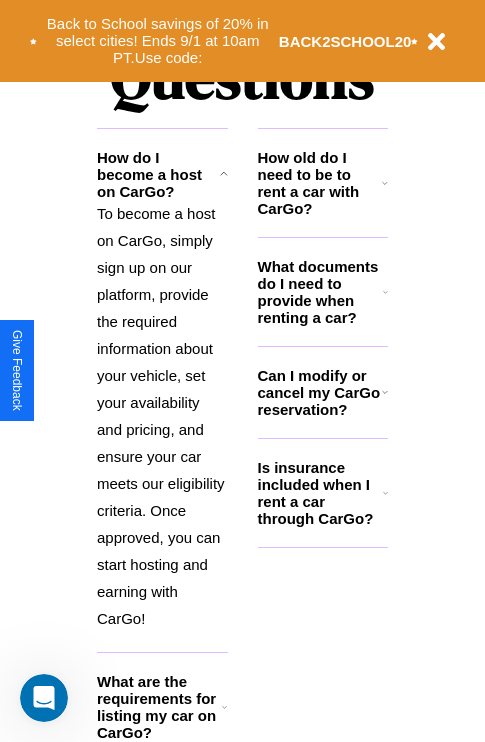 click on "Is insurance included when I rent a car through CarGo?" at bounding box center (320, 493) 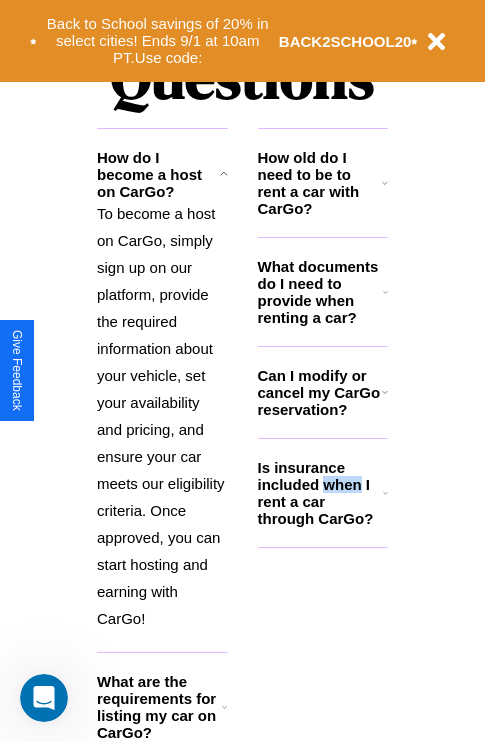 scroll, scrollTop: 2584, scrollLeft: 0, axis: vertical 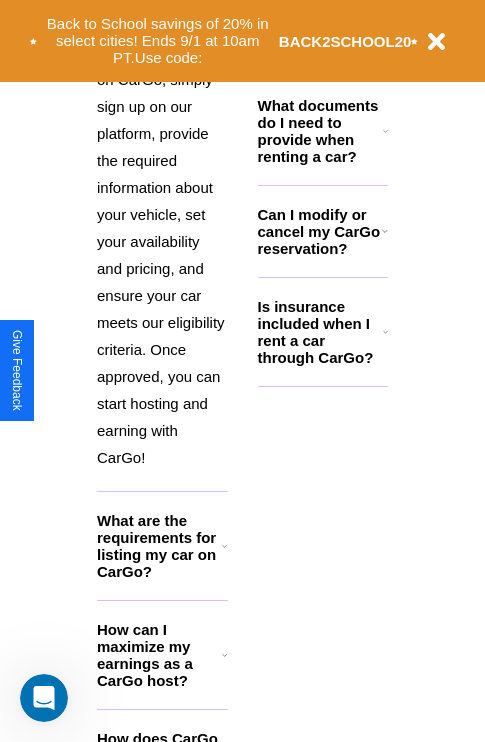 click on "How can I maximize my earnings as a CarGo host?" at bounding box center (159, 655) 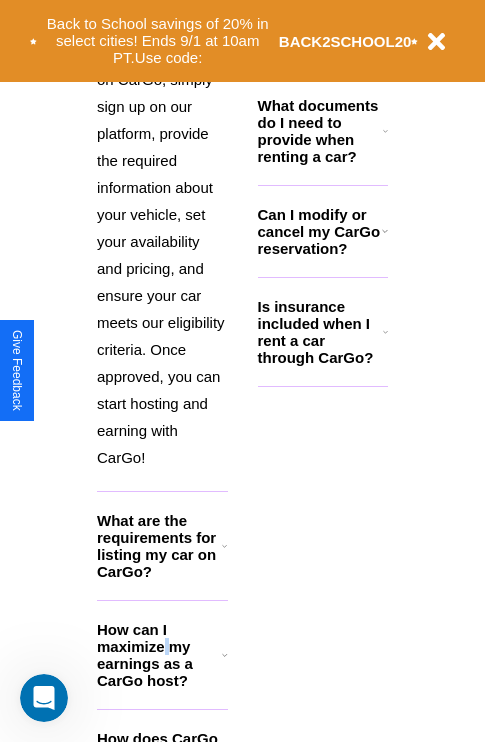scroll, scrollTop: 3163, scrollLeft: 0, axis: vertical 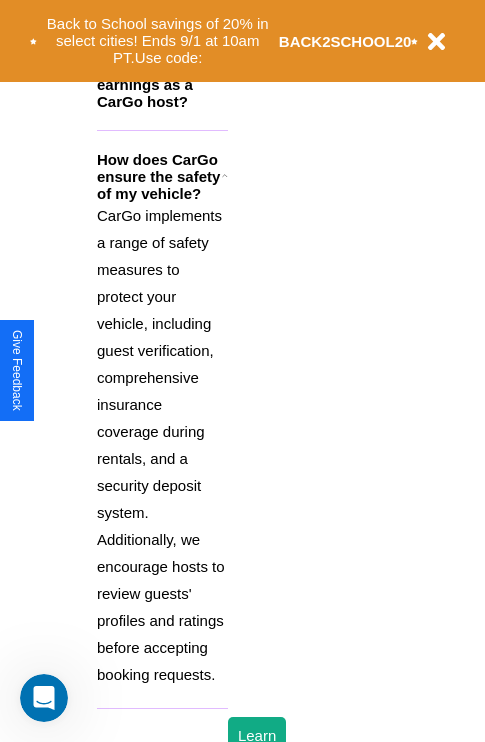 click on "CarGo implements a range of safety measures to protect your vehicle, including guest verification, comprehensive insurance coverage during rentals, and a security deposit system. Additionally, we encourage hosts to review guests' profiles and ratings before accepting booking requests." at bounding box center (162, 445) 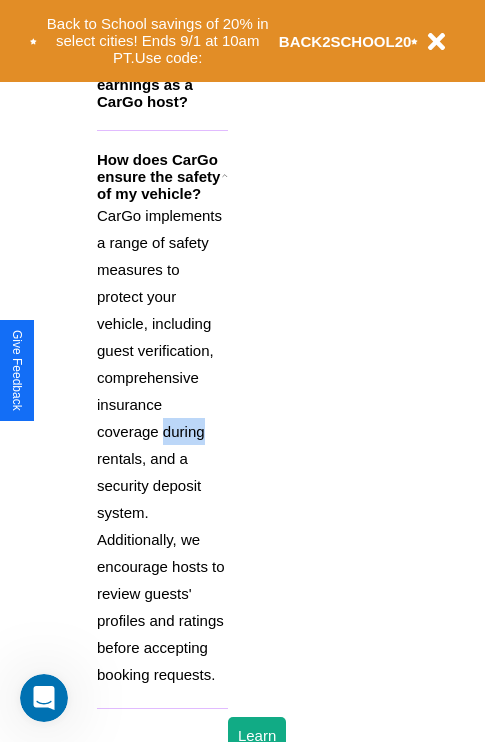 scroll, scrollTop: 2262, scrollLeft: 0, axis: vertical 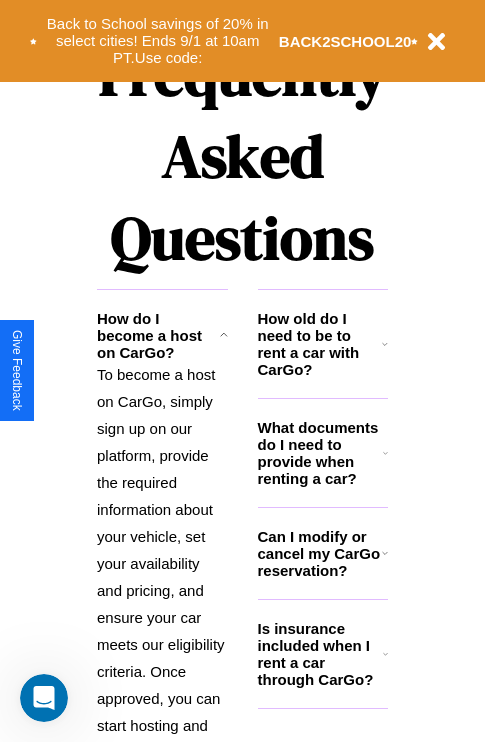 click on "Is insurance included when I rent a car through CarGo?" at bounding box center [320, 654] 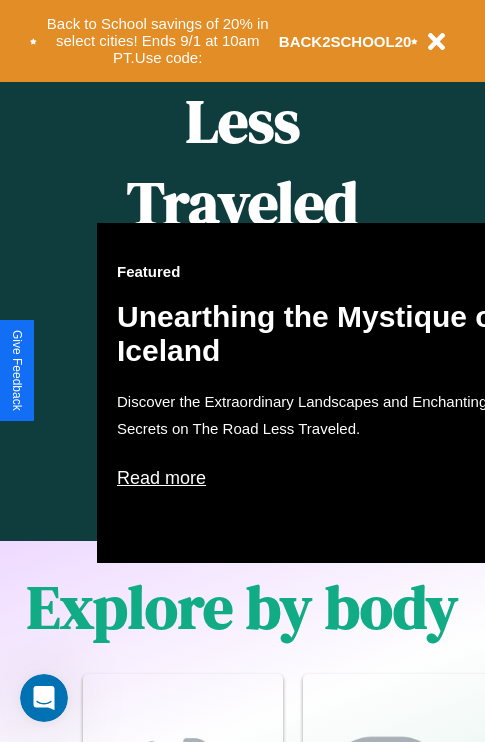 scroll, scrollTop: 817, scrollLeft: 0, axis: vertical 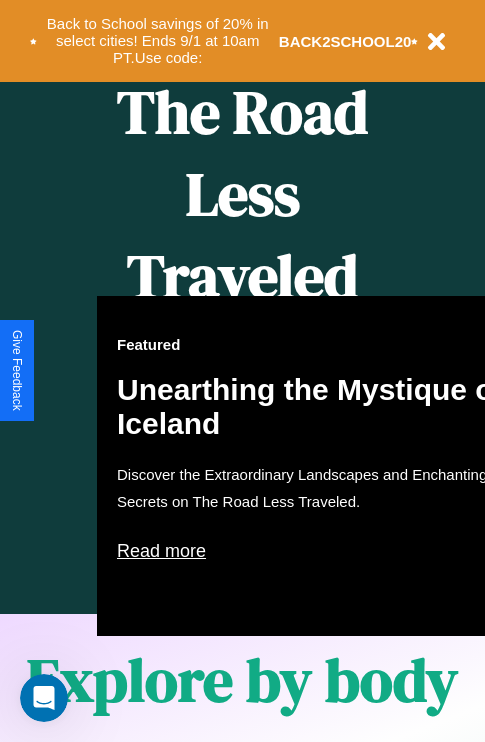 click on "Unearthing the Mystique of [COUNTRY] Discover the Extraordinary Landscapes and Enchanting Secrets on The Road Less Traveled. Read more" at bounding box center (317, 466) 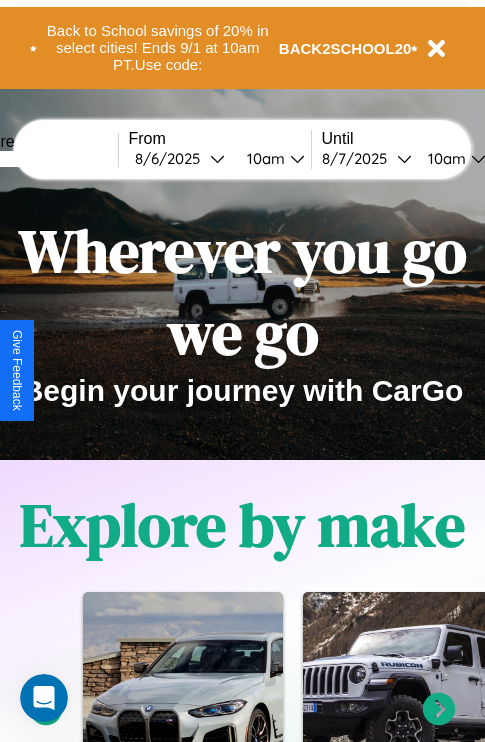 scroll, scrollTop: 0, scrollLeft: 0, axis: both 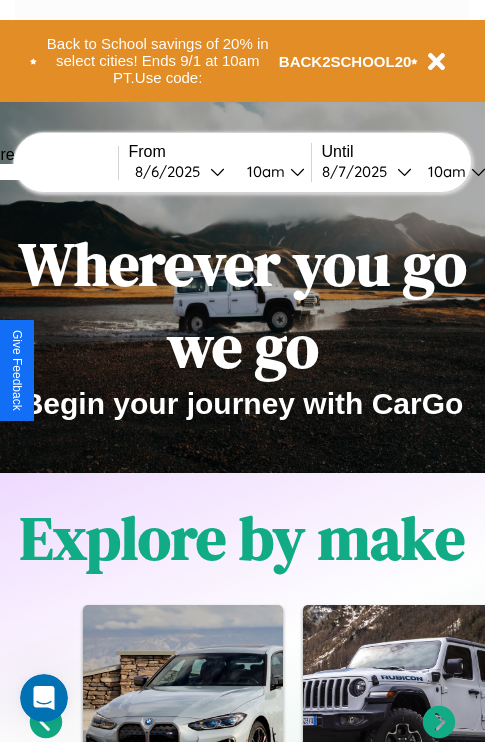 click at bounding box center [43, 172] 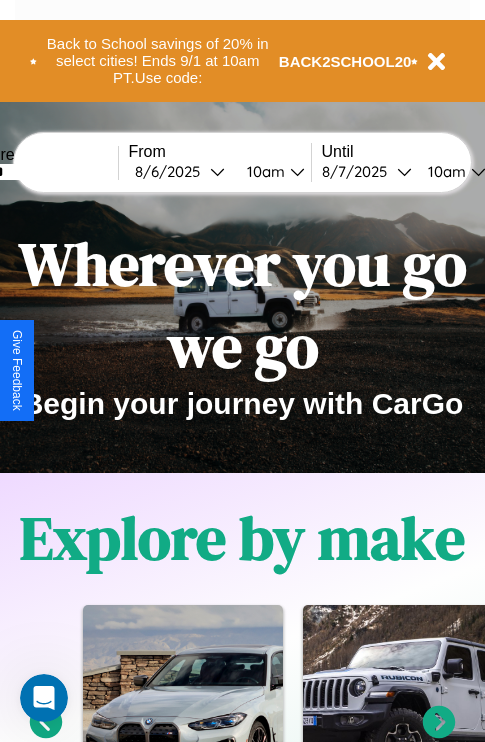 type on "******" 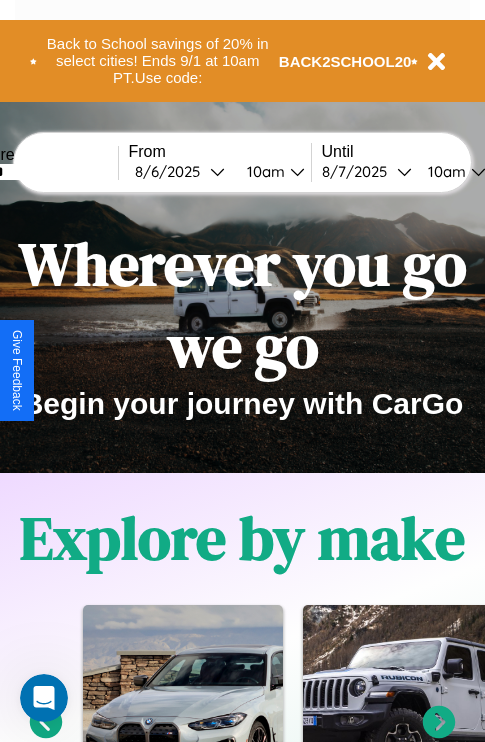 click on "8 / 6 / 2025" at bounding box center (172, 171) 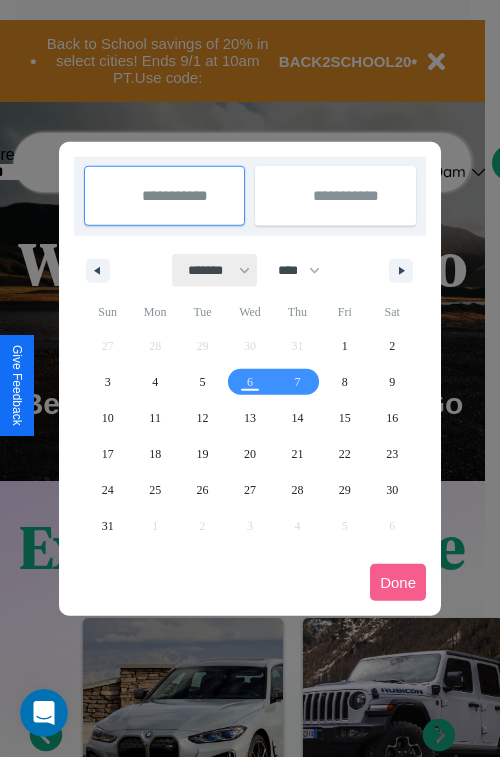 click on "******* ******** ***** ***** *** **** **** ****** ********* ******* ******** ********" at bounding box center (215, 270) 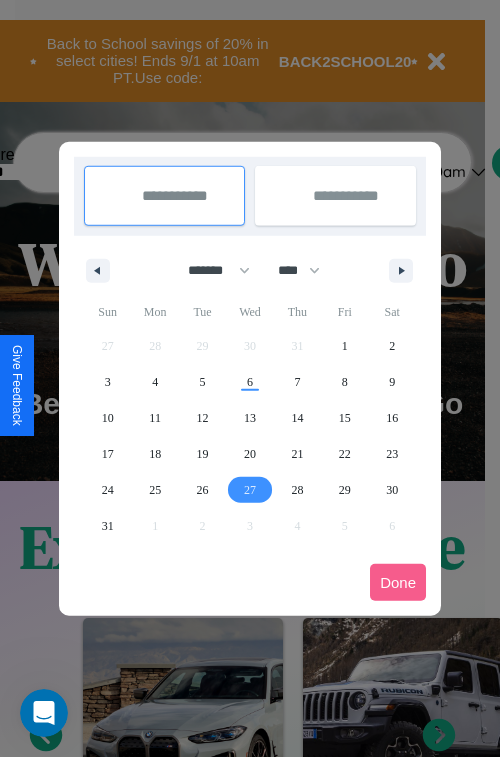 click on "27" at bounding box center (250, 490) 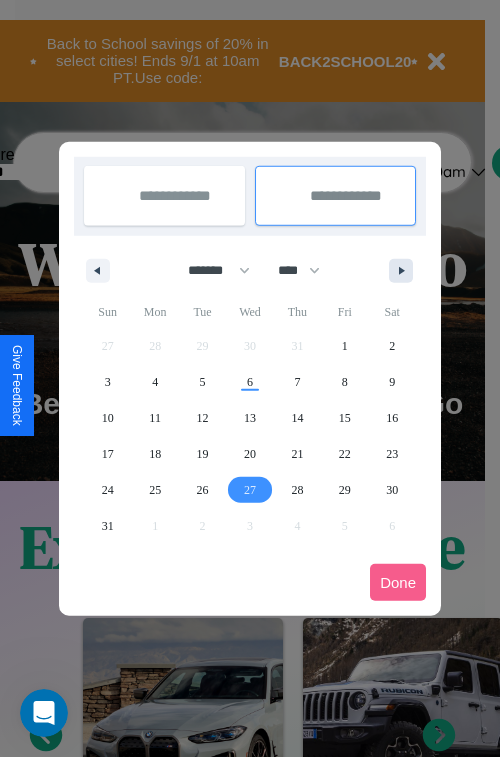 click at bounding box center [405, 271] 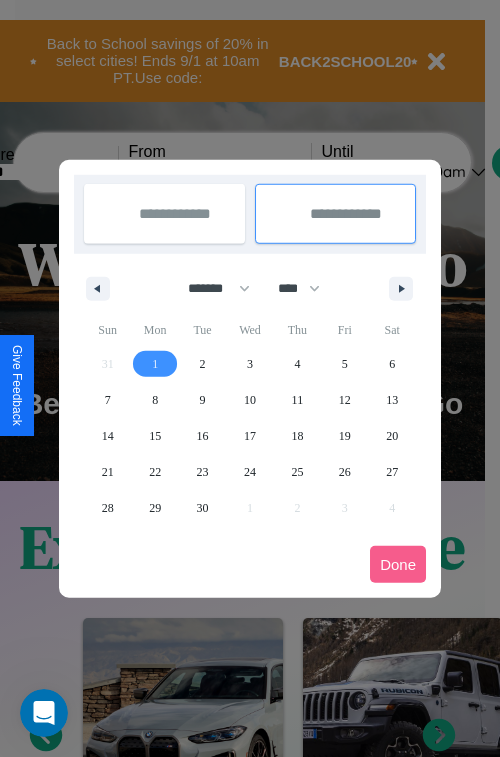 click on "1" at bounding box center [155, 364] 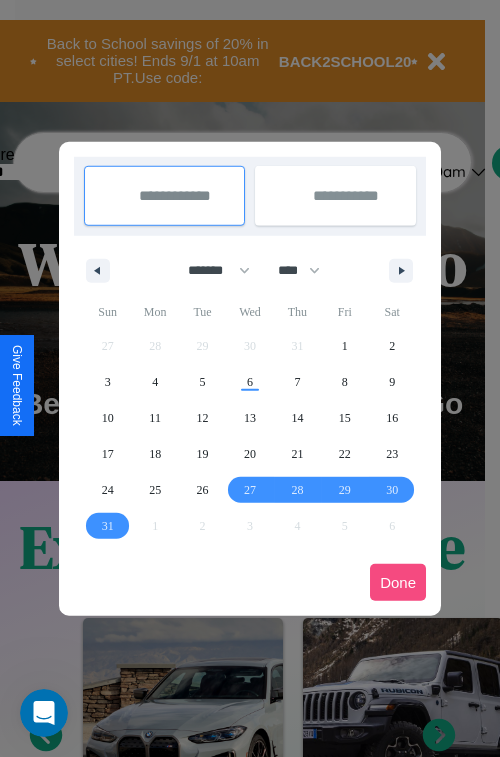 click on "Done" at bounding box center (398, 582) 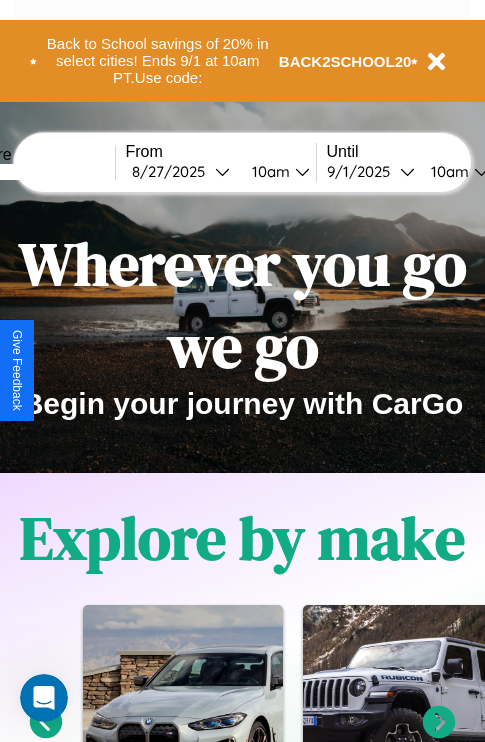 scroll, scrollTop: 0, scrollLeft: 71, axis: horizontal 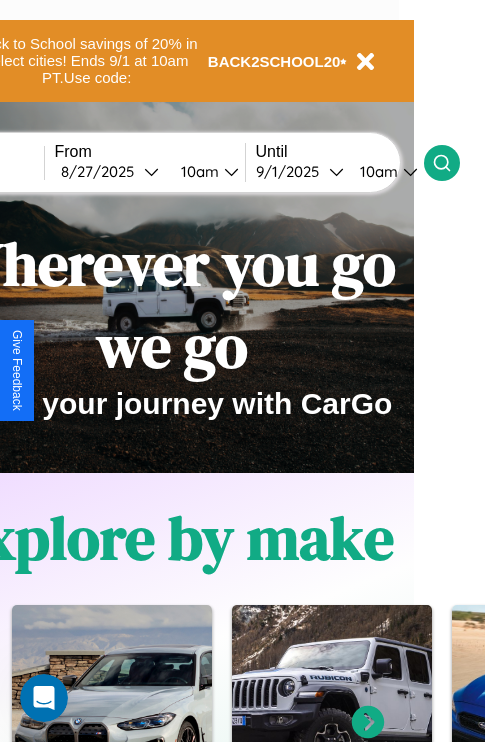 click 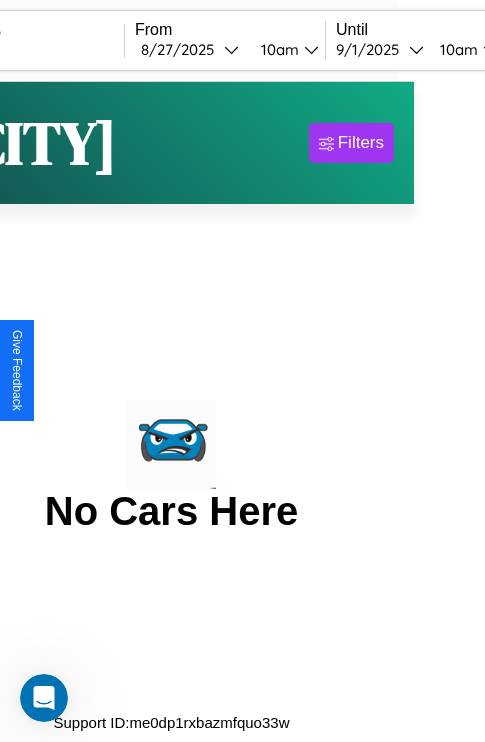 scroll, scrollTop: 0, scrollLeft: 0, axis: both 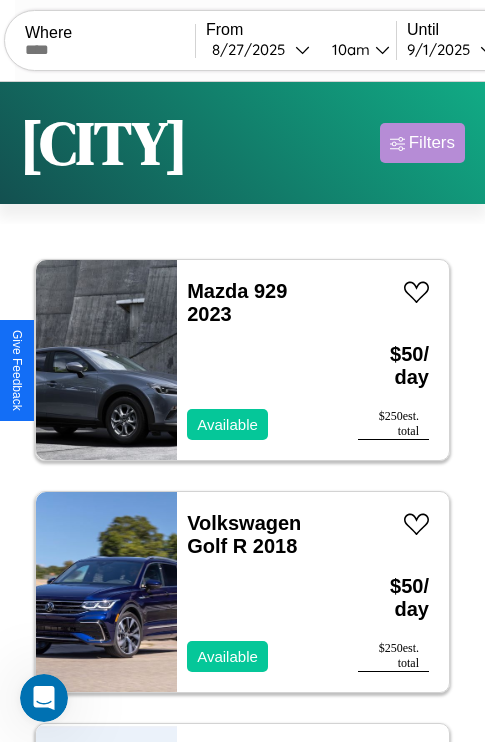 click on "Filters" at bounding box center (432, 143) 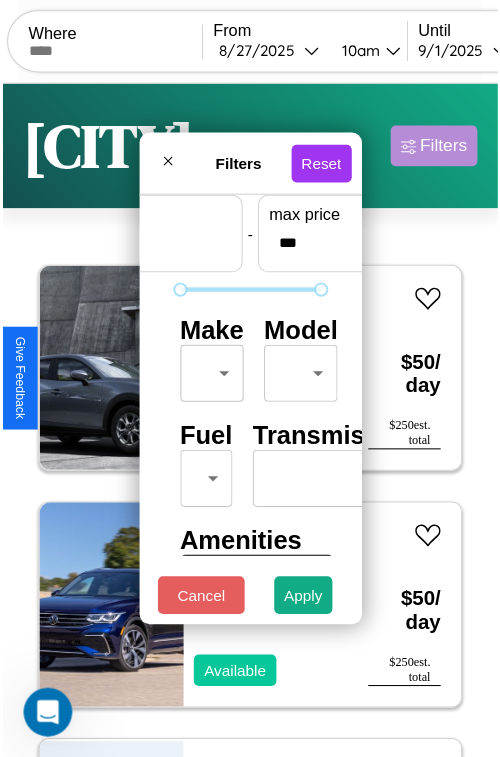 scroll, scrollTop: 59, scrollLeft: 0, axis: vertical 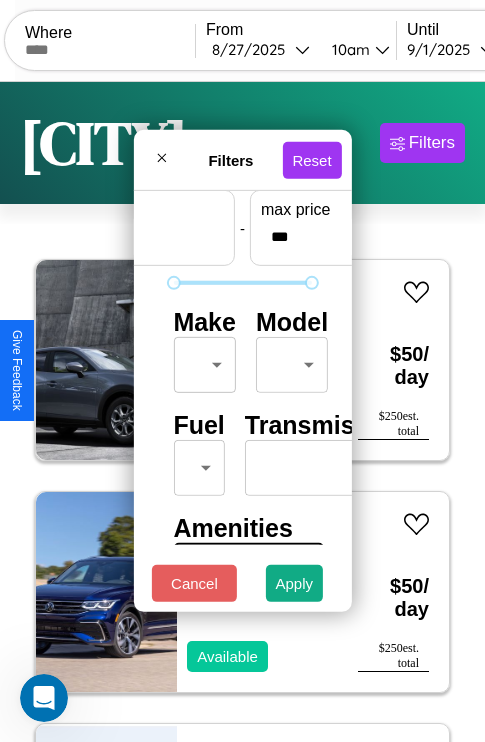 click on "CarGo Where From 8 / 27 / 2025 10am Until 9 / 1 / 2025 10am Become a Host Login Sign Up [CITY] Filters 151  cars in this area These cars can be picked up in this city. Mazda   929   2023 Available $ 50  / day $ 250  est. total Volkswagen   Golf R   2018 Available $ 50  / day $ 250  est. total Chevrolet   Epica   2021 Available $ 70  / day $ 350  est. total Kia   Sorento   2018 Unavailable $ 60  / day $ 300  est. total Alfa Romeo   4C   2016 Unavailable $ 80  / day $ 400  est. total Lincoln   Mark LT   2018 Available $ 80  / day $ 400  est. total Maserati   228   2014 Available $ 130  / day $ 650  est. total Mazda   MPV   2018 Available $ 140  / day $ 700  est. total Volkswagen   Golf SportWagen   2016 Available $ 200  / day $ 1000  est. total Lamborghini   Gallardo   2022 Unavailable $ 140  / day $ 700  est. total Chrysler   Intrepid   2023 Available $ 90  / day $ 450  est. total Honda   SA50   2014 Available $ 40  / day $ 200  est. total Chrysler   200   2021 Available $ 150  / day $ 750  est. total Ford" at bounding box center [242, 412] 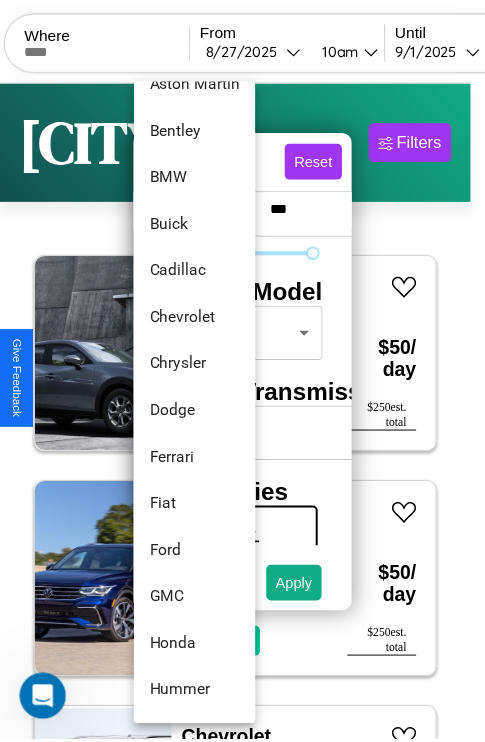 scroll, scrollTop: 230, scrollLeft: 0, axis: vertical 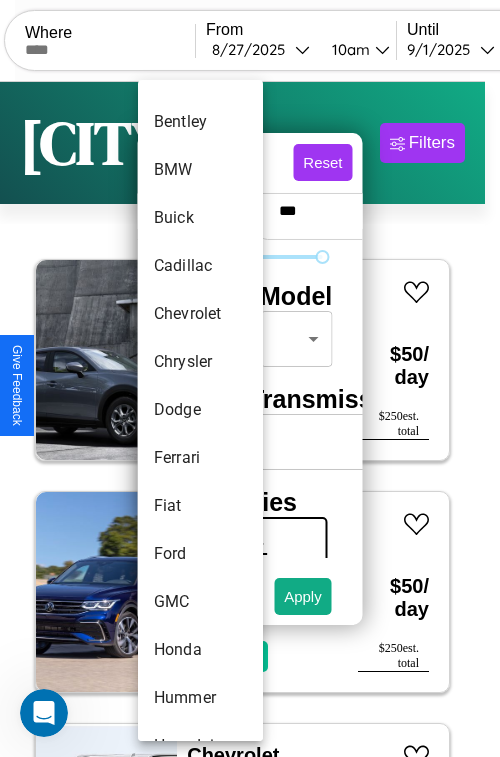 click on "Dodge" at bounding box center [200, 410] 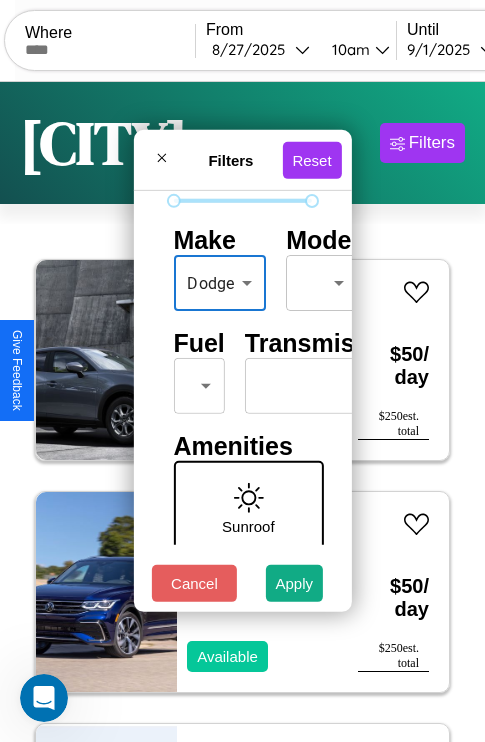 scroll, scrollTop: 162, scrollLeft: 0, axis: vertical 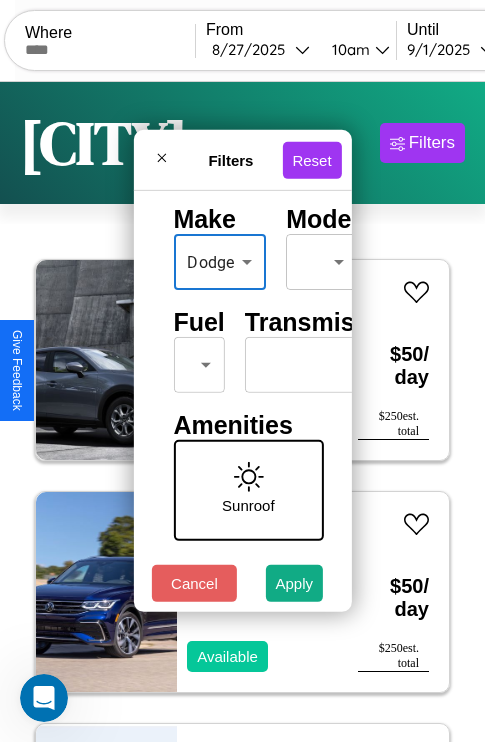 click on "CarGo Where From 8 / 27 / 2025 10am Until 9 / 1 / 2025 10am Become a Host Login Sign Up [CITY] Filters 151  cars in this area These cars can be picked up in this city. Mazda   929   2023 Available $ 50  / day $ 250  est. total Volkswagen   Golf R   2018 Available $ 50  / day $ 250  est. total Chevrolet   Epica   2021 Available $ 70  / day $ 350  est. total Kia   Sorento   2018 Unavailable $ 60  / day $ 300  est. total Alfa Romeo   4C   2016 Unavailable $ 80  / day $ 400  est. total Lincoln   Mark LT   2018 Available $ 80  / day $ 400  est. total Maserati   228   2014 Available $ 130  / day $ 650  est. total Mazda   MPV   2018 Available $ 140  / day $ 700  est. total Volkswagen   Golf SportWagen   2016 Available $ 200  / day $ 1000  est. total Lamborghini   Gallardo   2022 Unavailable $ 140  / day $ 700  est. total Chrysler   Intrepid   2023 Available $ 90  / day $ 450  est. total Honda   SA50   2014 Available $ 40  / day $ 200  est. total Chrysler   200   2021 Available $ 150  / day $ 750  est. total Ford" at bounding box center [242, 412] 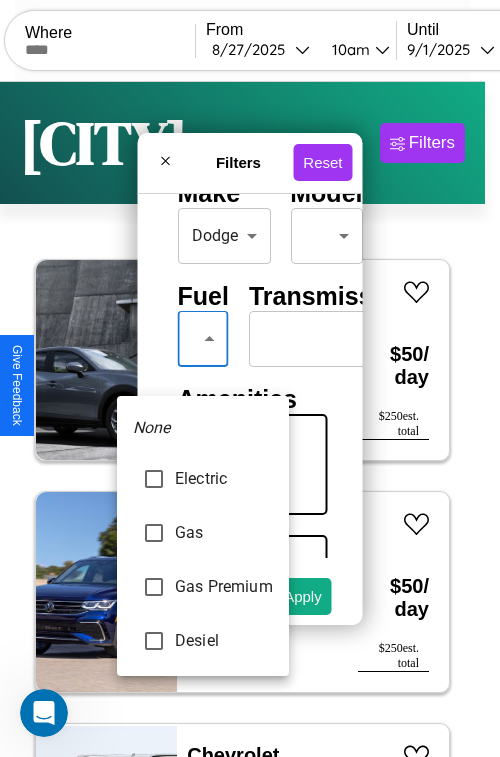type on "********" 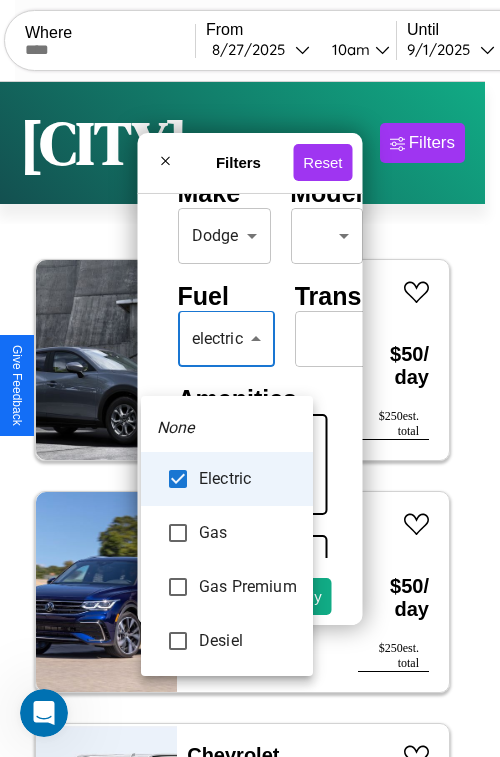 click at bounding box center (250, 378) 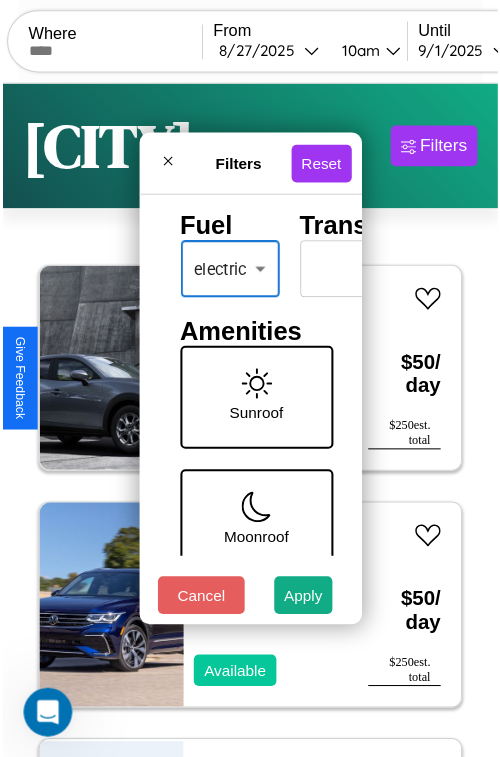 scroll, scrollTop: 1014, scrollLeft: 0, axis: vertical 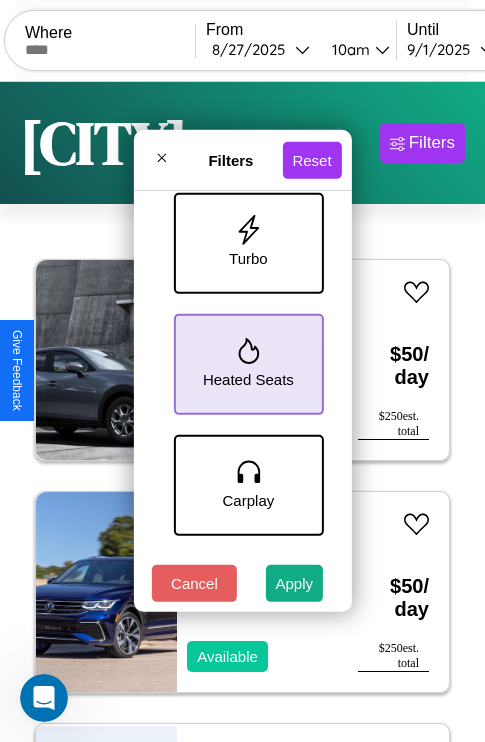 click 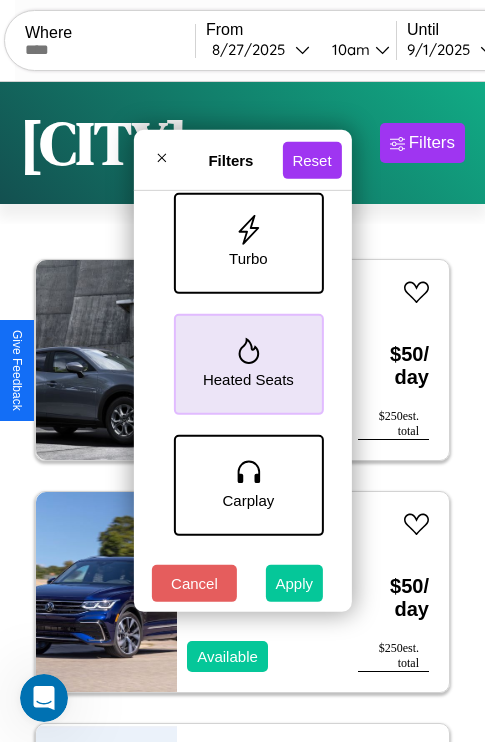 click on "Apply" at bounding box center [295, 583] 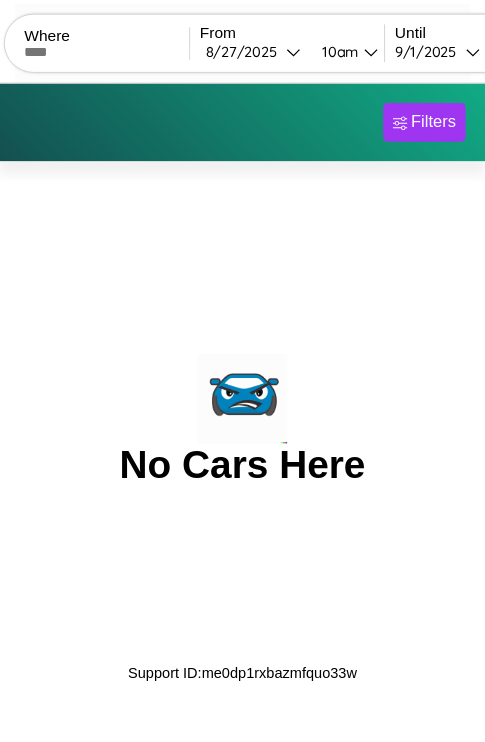 scroll, scrollTop: 0, scrollLeft: 0, axis: both 